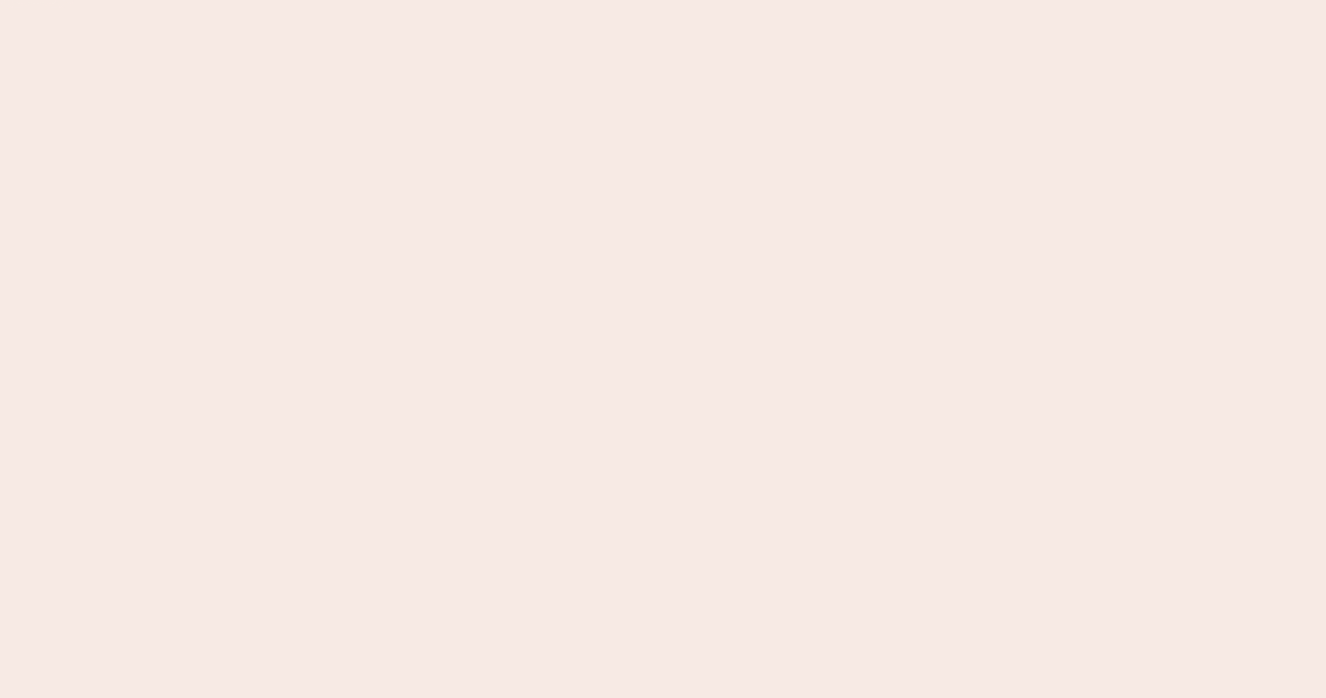 scroll, scrollTop: 0, scrollLeft: 0, axis: both 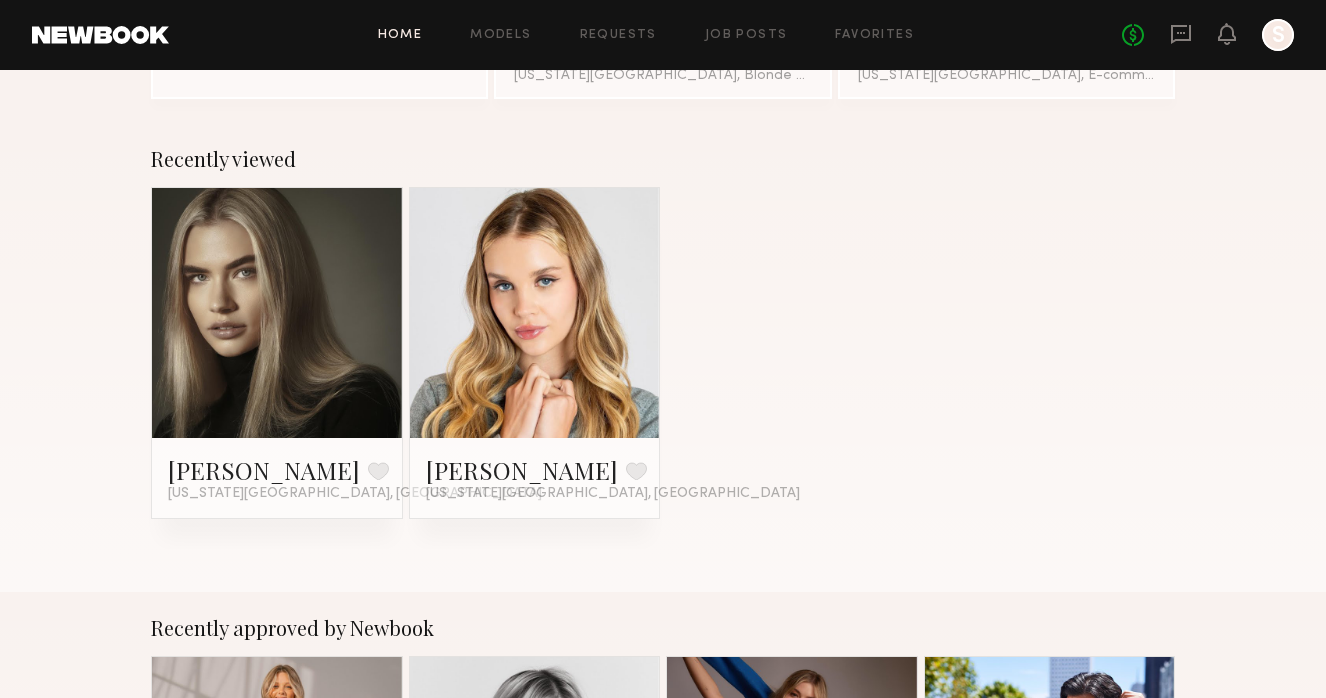 click 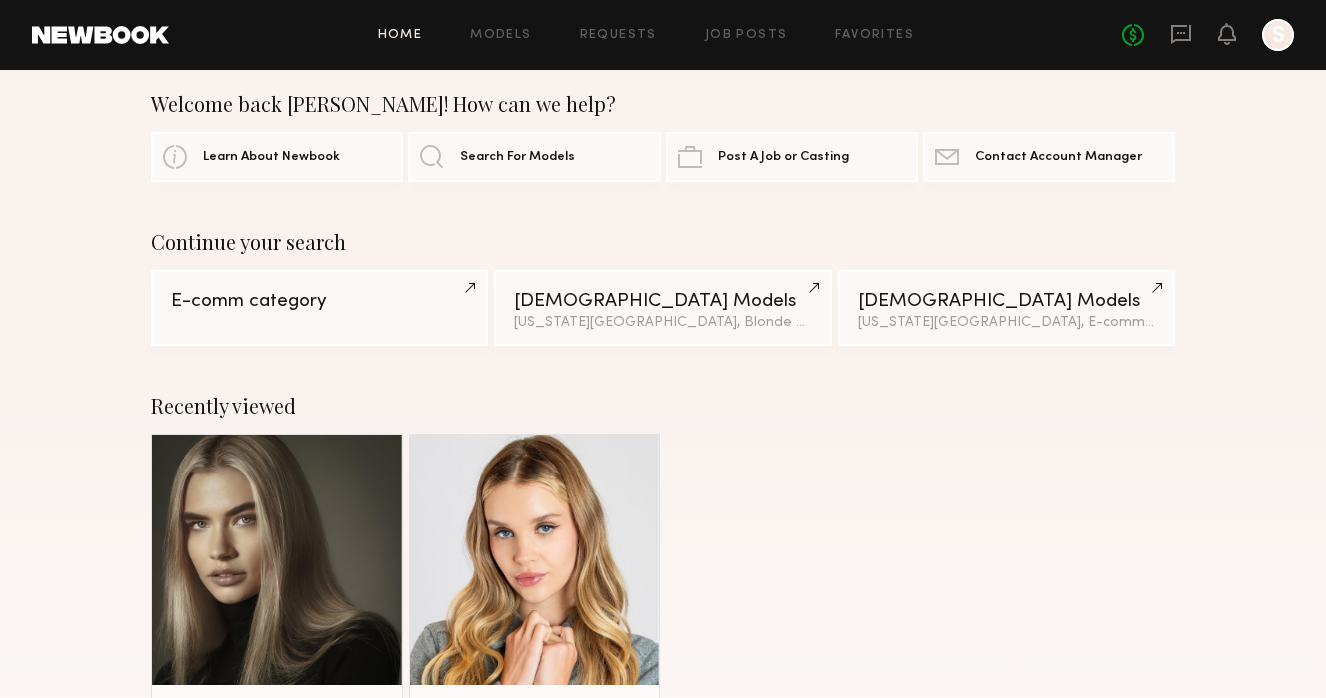scroll, scrollTop: 0, scrollLeft: 0, axis: both 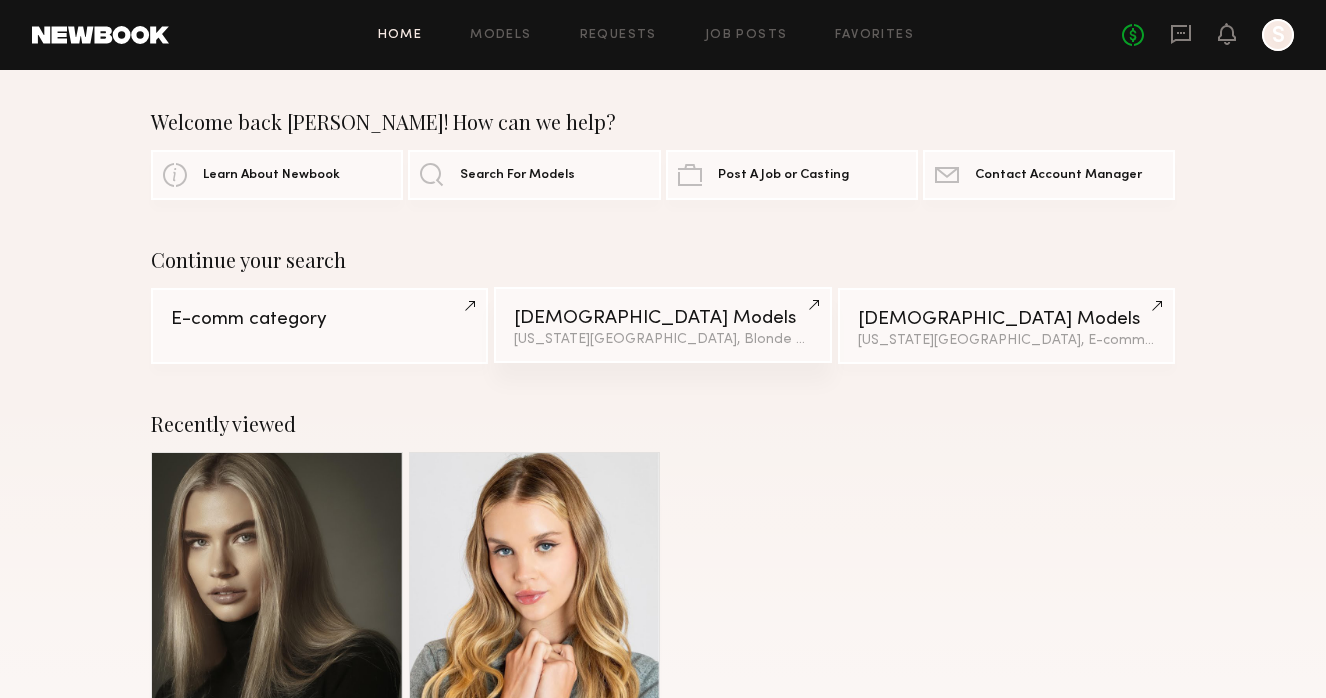 click on "&  3  other filter s" 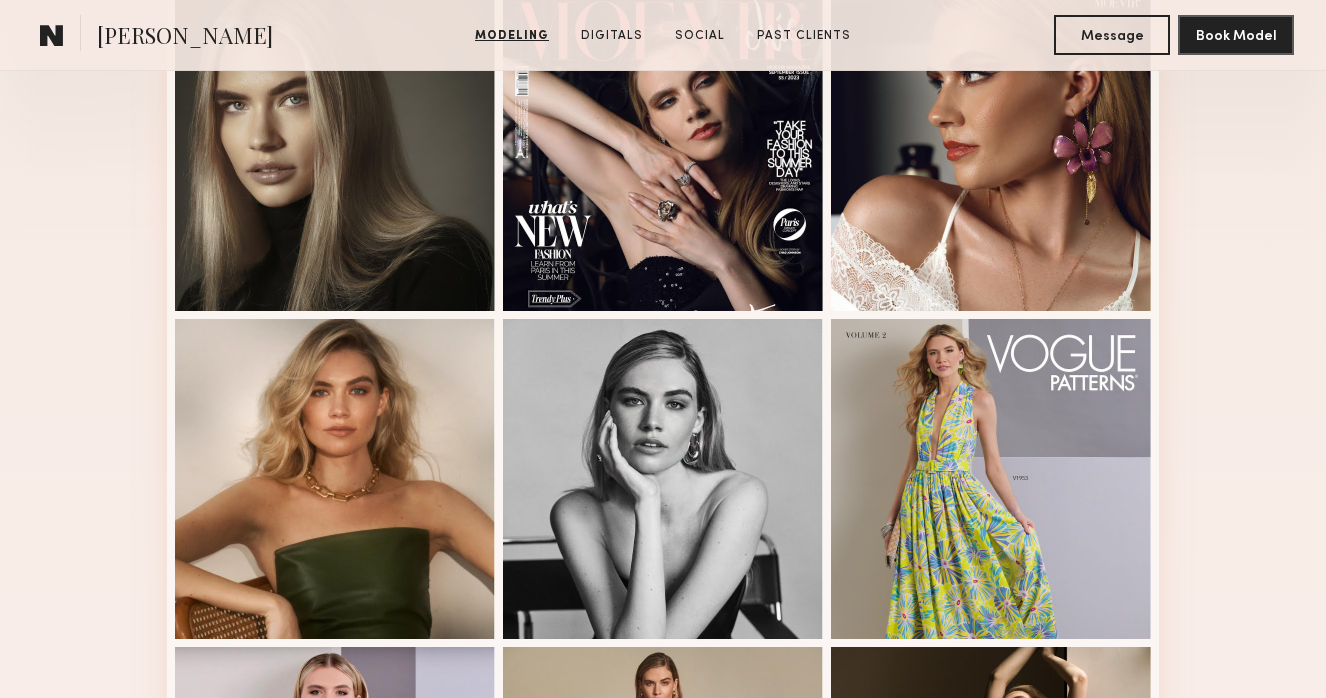 scroll, scrollTop: 688, scrollLeft: 0, axis: vertical 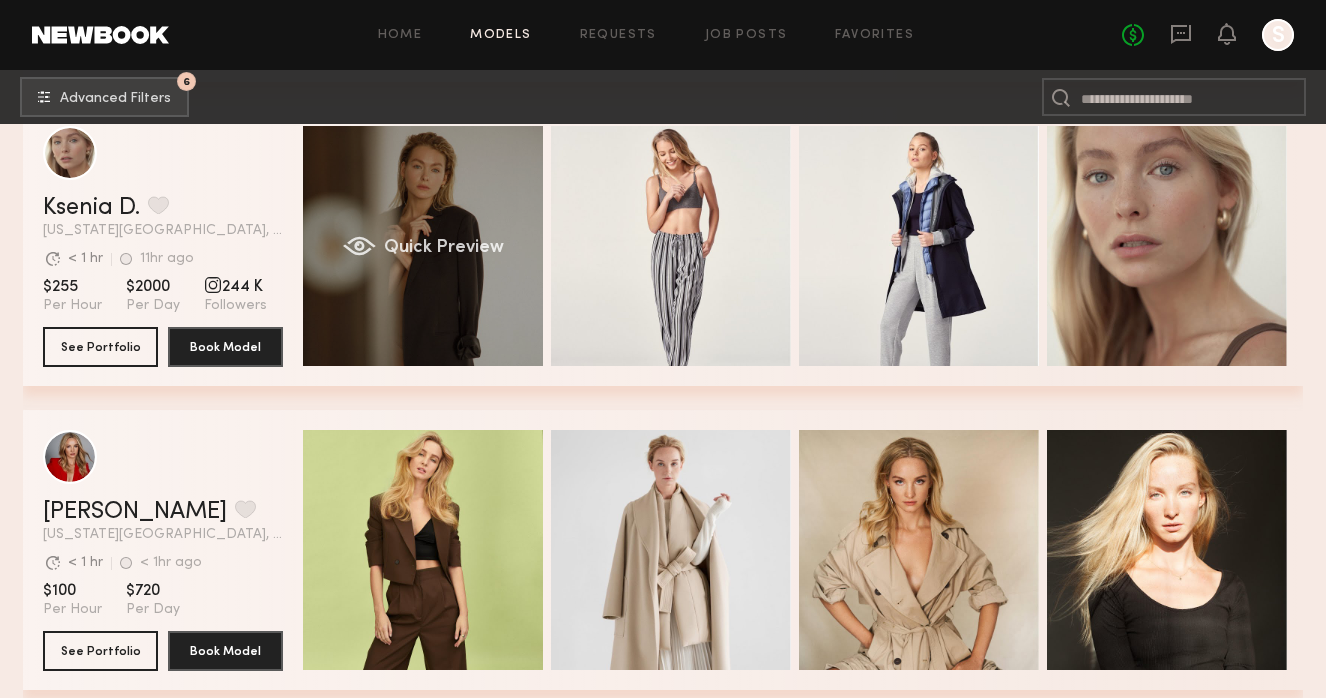 click on "Quick Preview" 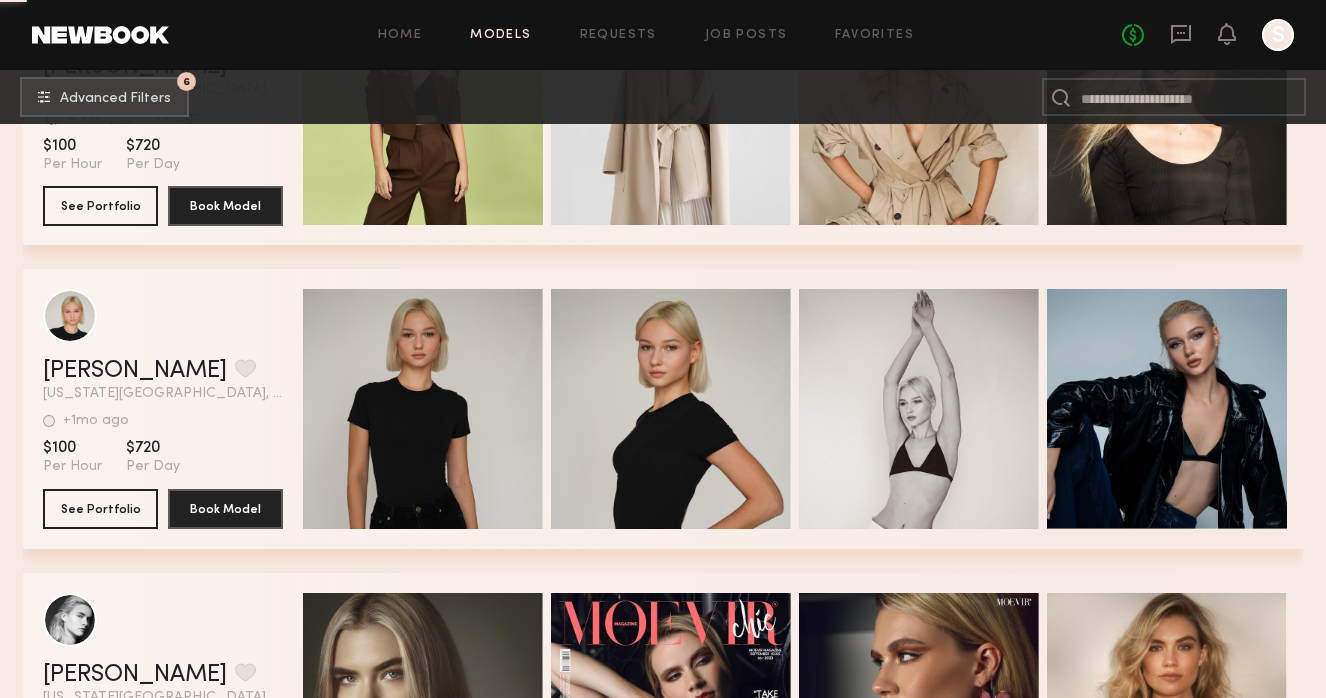 scroll, scrollTop: 2673, scrollLeft: 0, axis: vertical 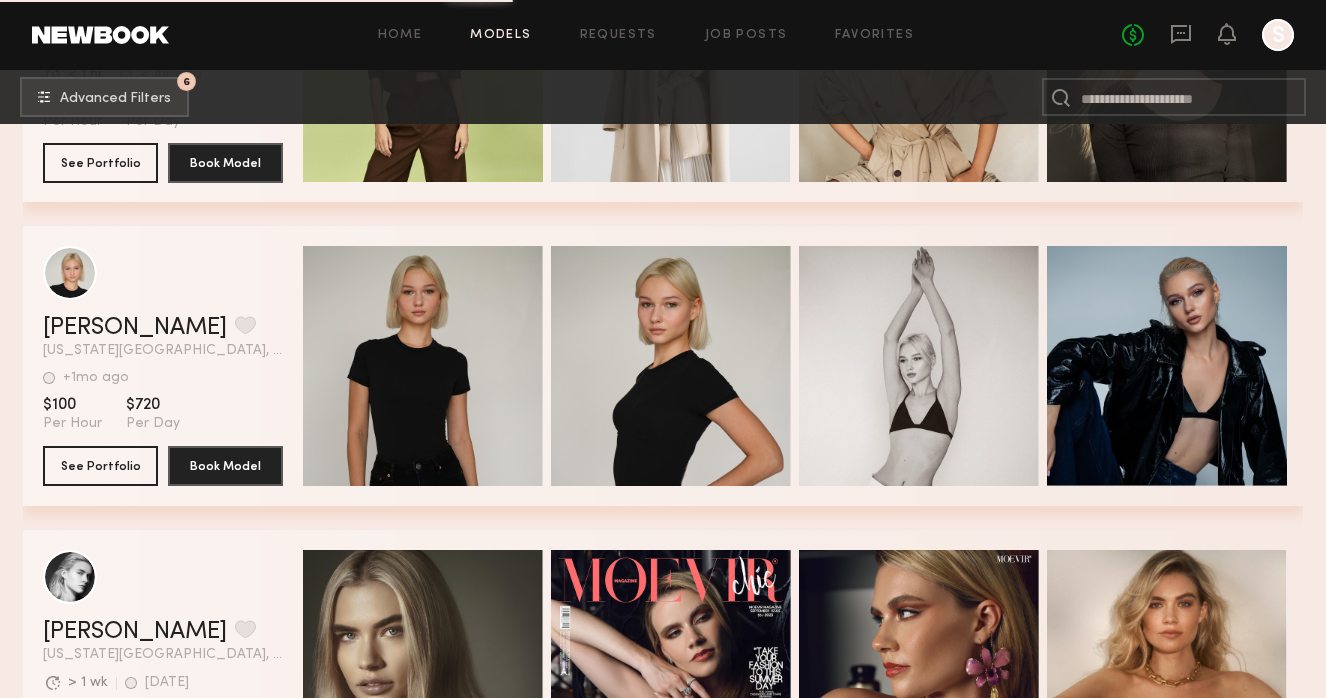 click on "Quick Preview" 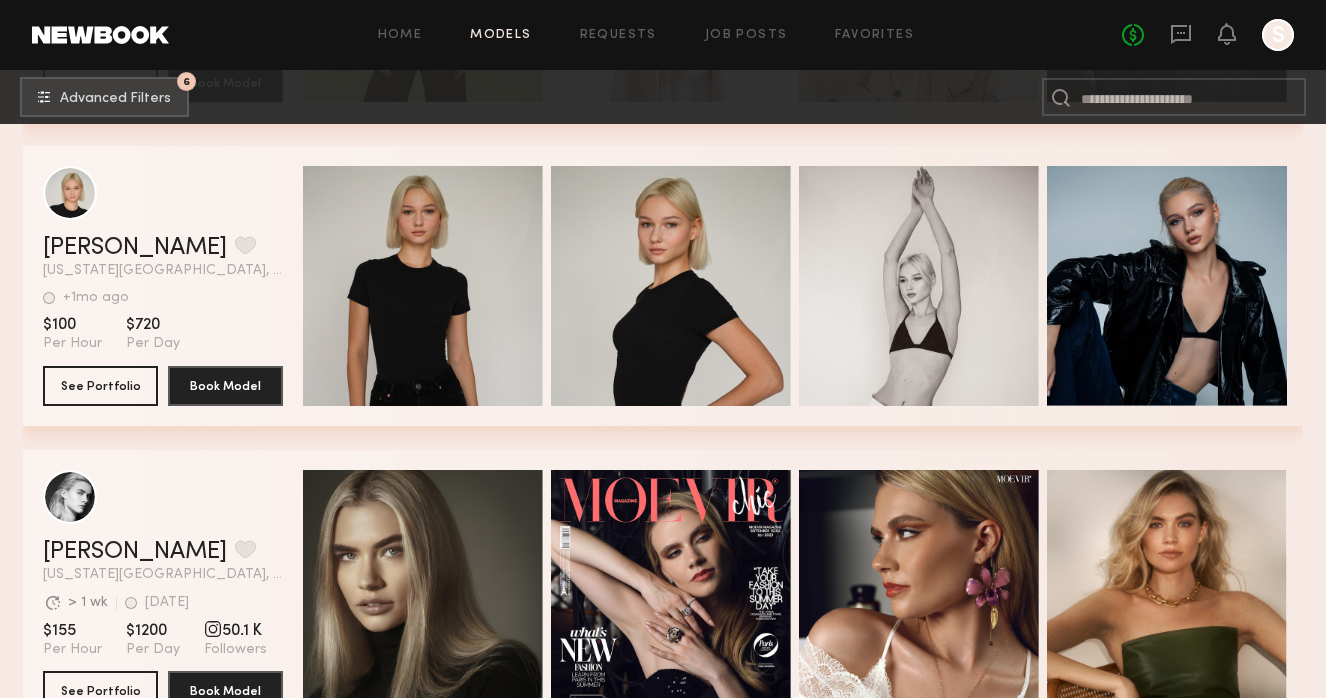 scroll, scrollTop: 2986, scrollLeft: 0, axis: vertical 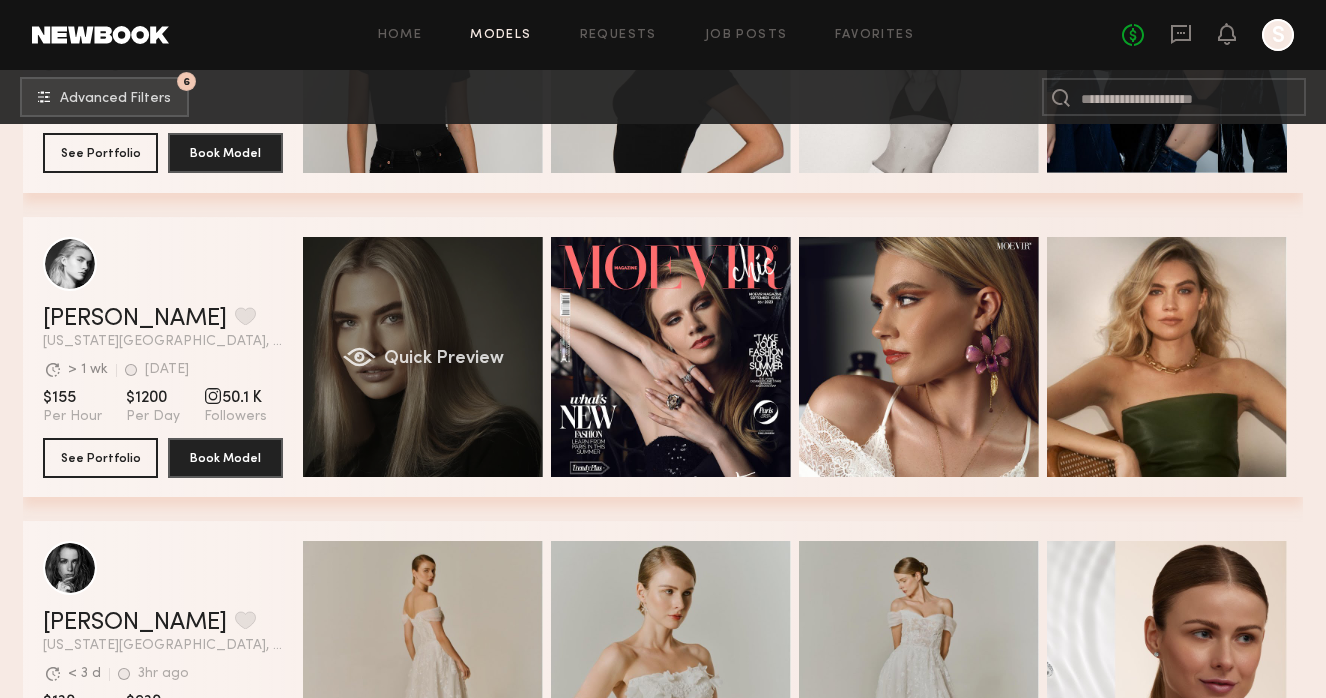click on "Quick Preview" 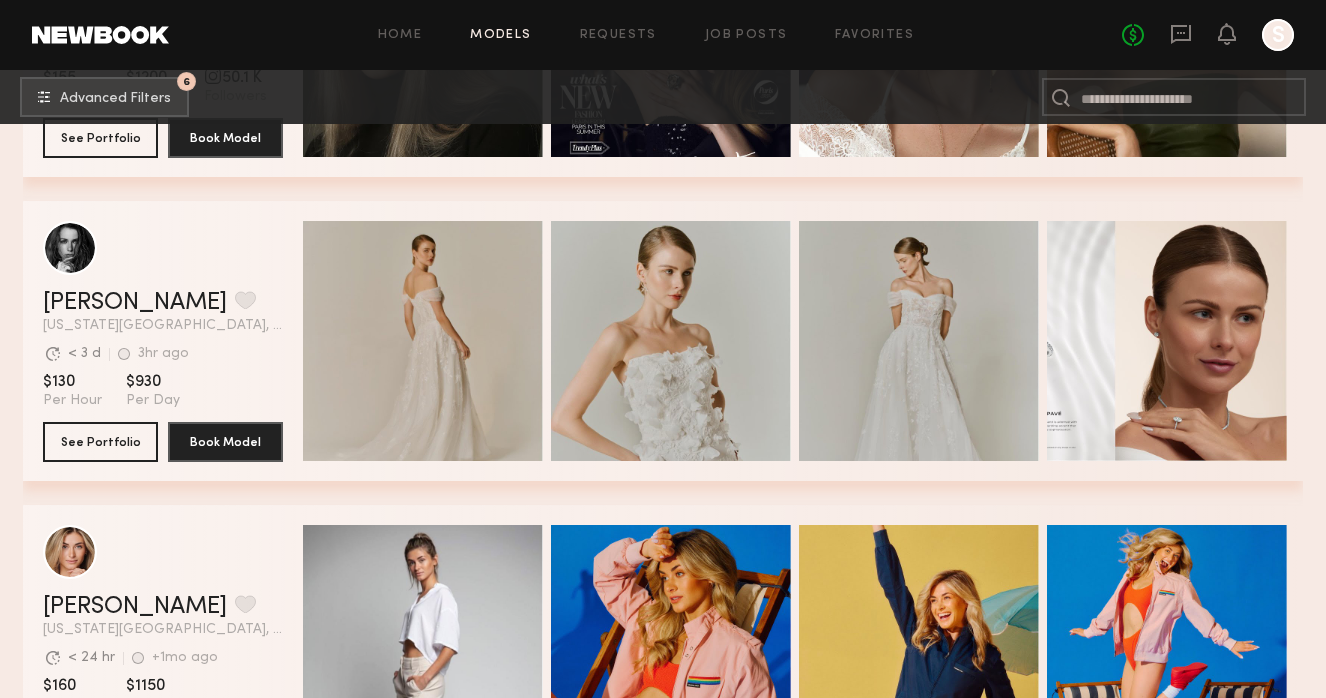 scroll, scrollTop: 3300, scrollLeft: 0, axis: vertical 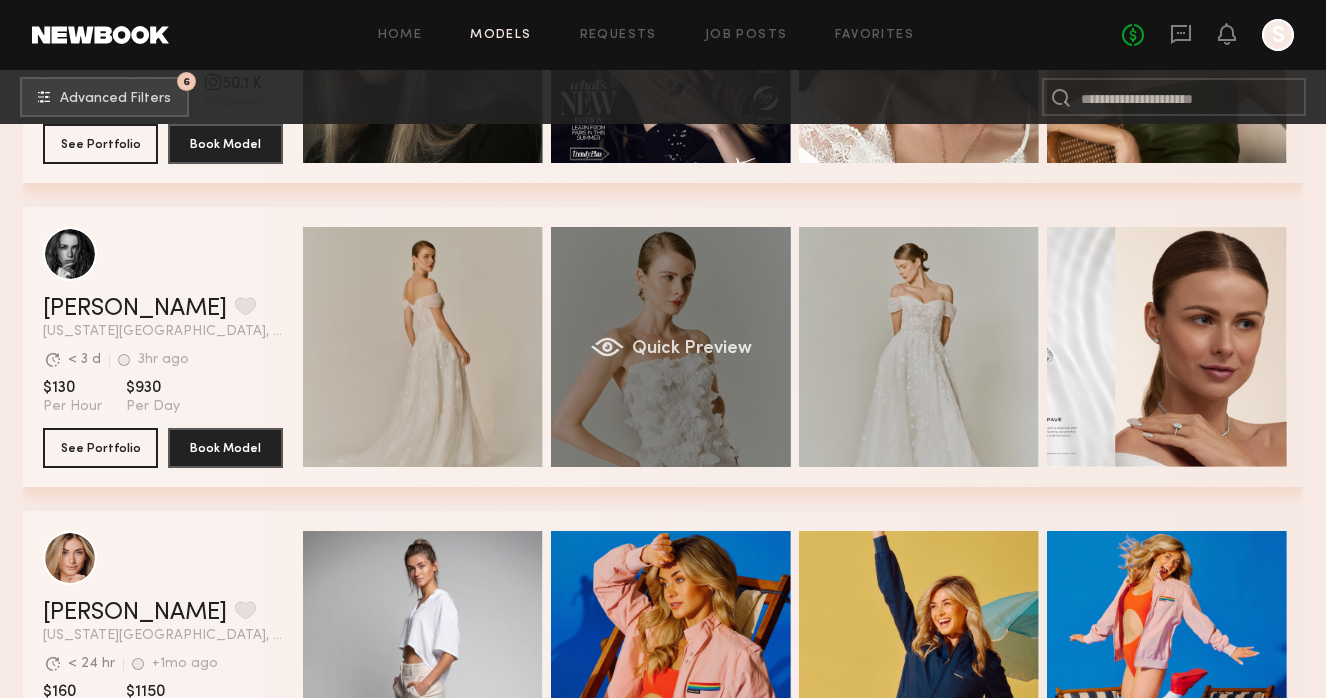 click on "Quick Preview" 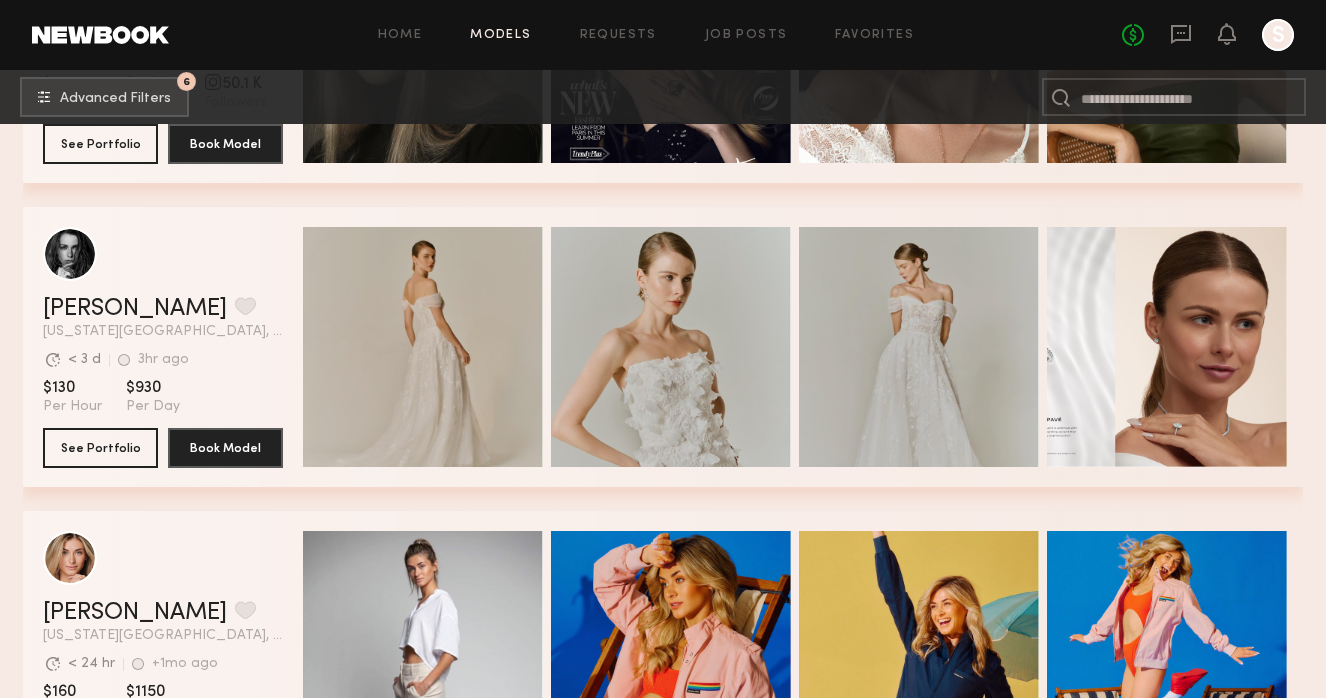 scroll, scrollTop: 3526, scrollLeft: 0, axis: vertical 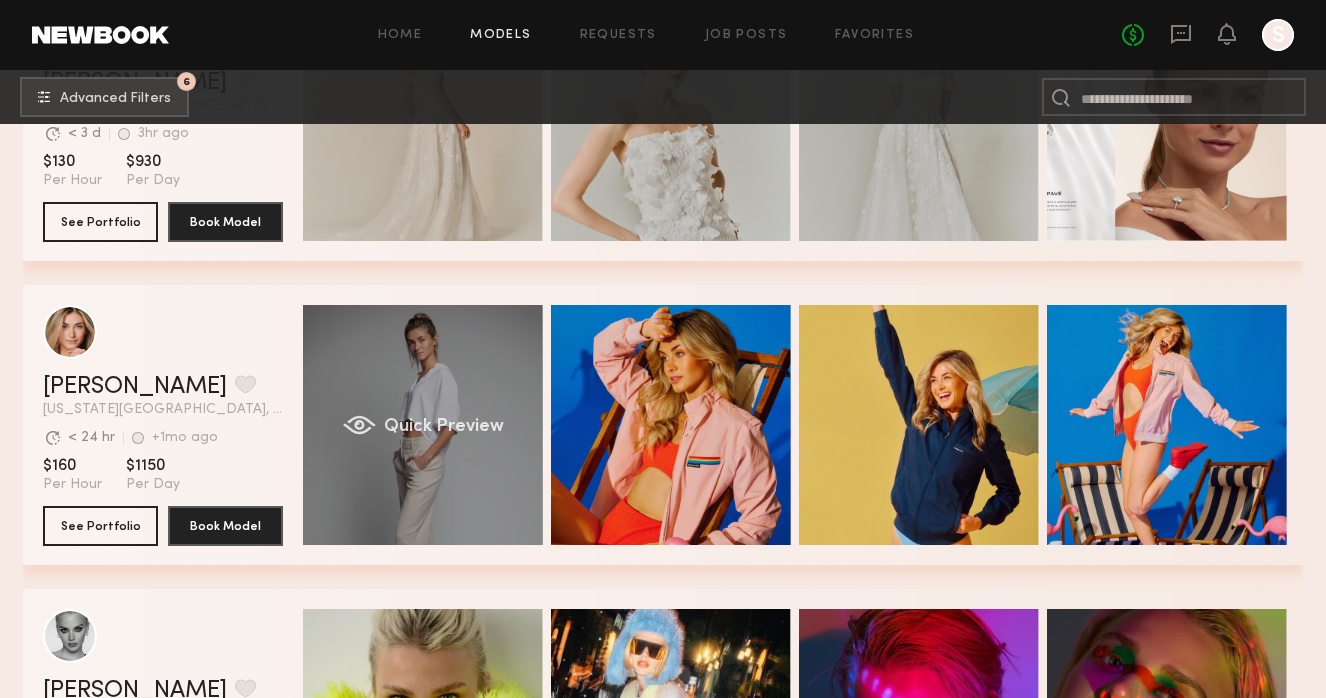 click on "Quick Preview" 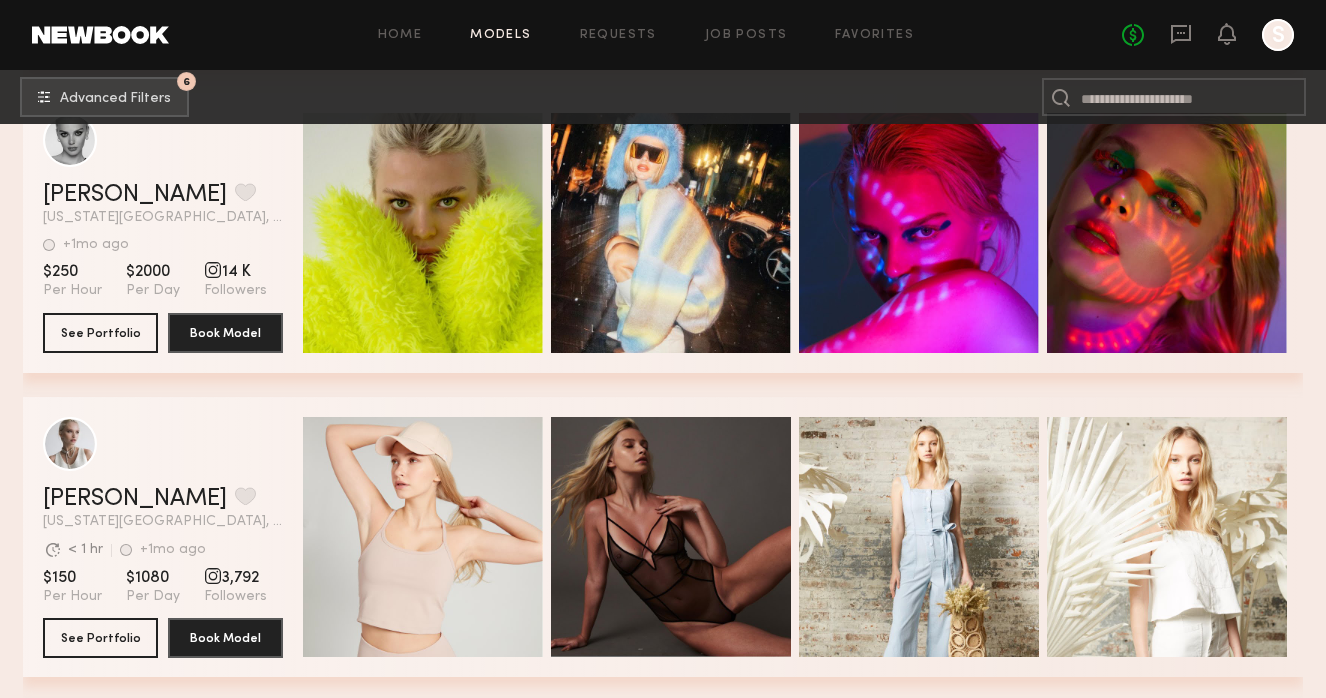 scroll, scrollTop: 4091, scrollLeft: 0, axis: vertical 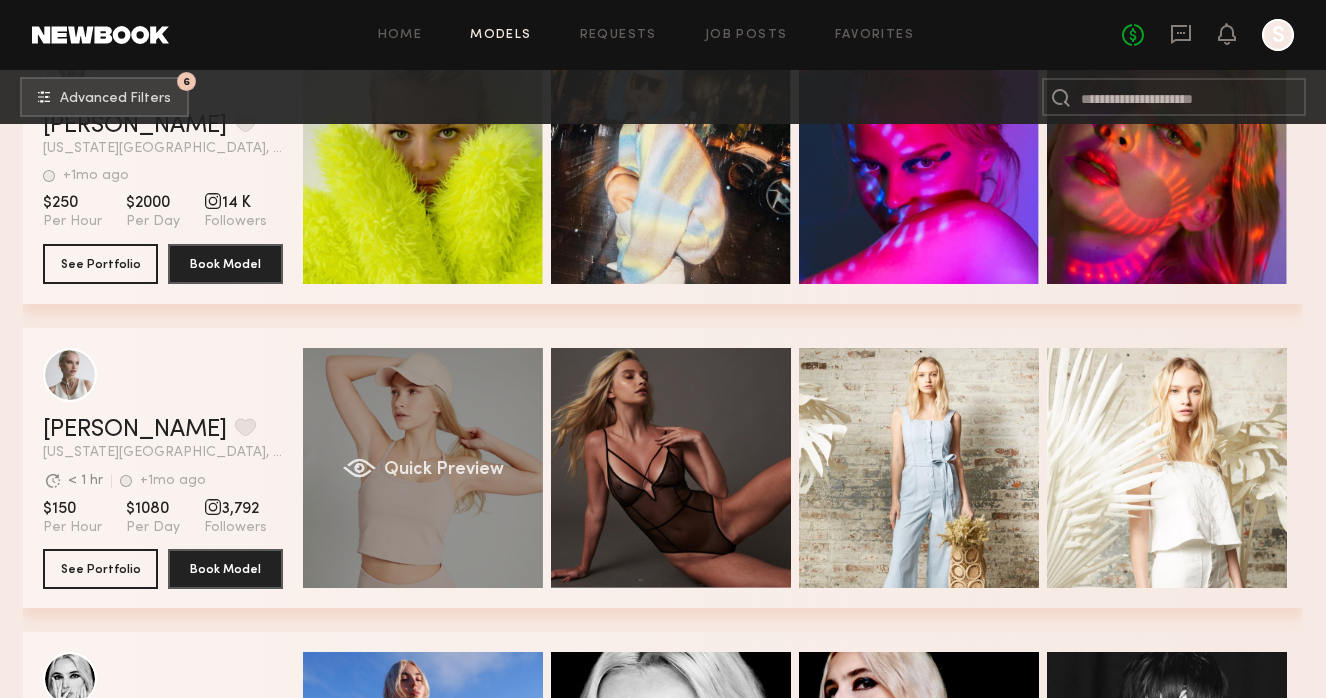 click on "Quick Preview" 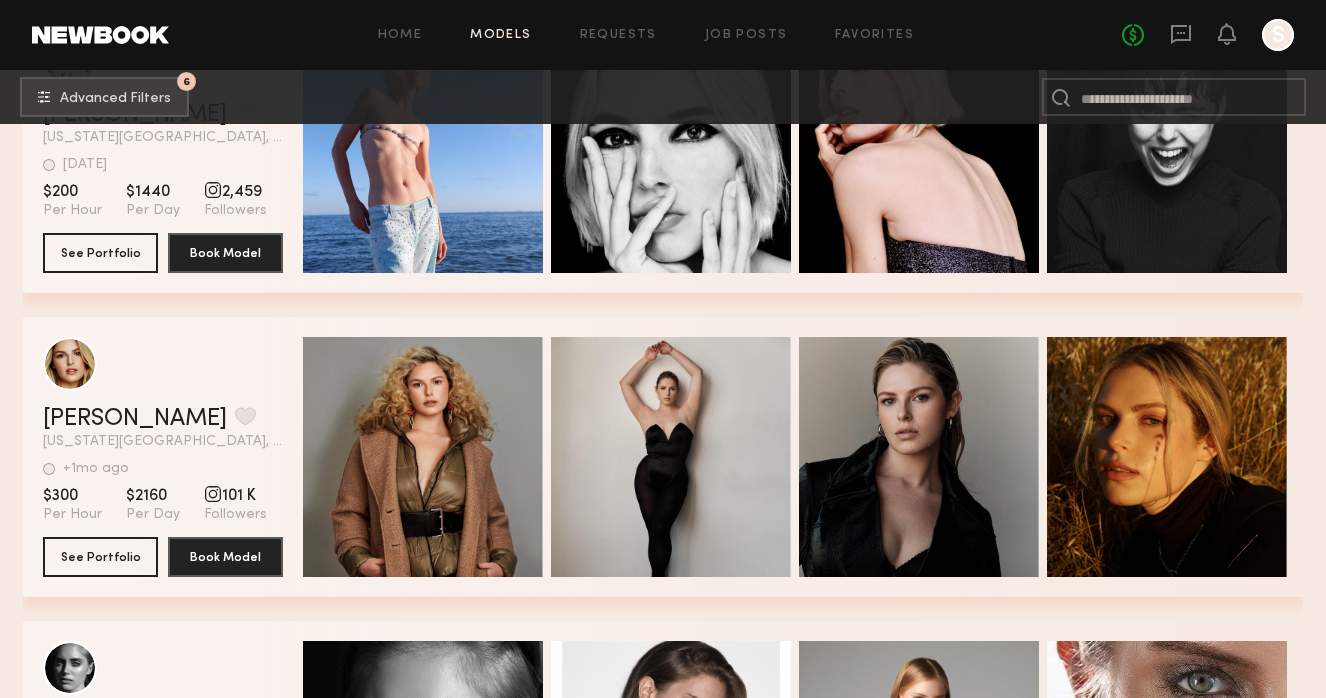 scroll, scrollTop: 4720, scrollLeft: 0, axis: vertical 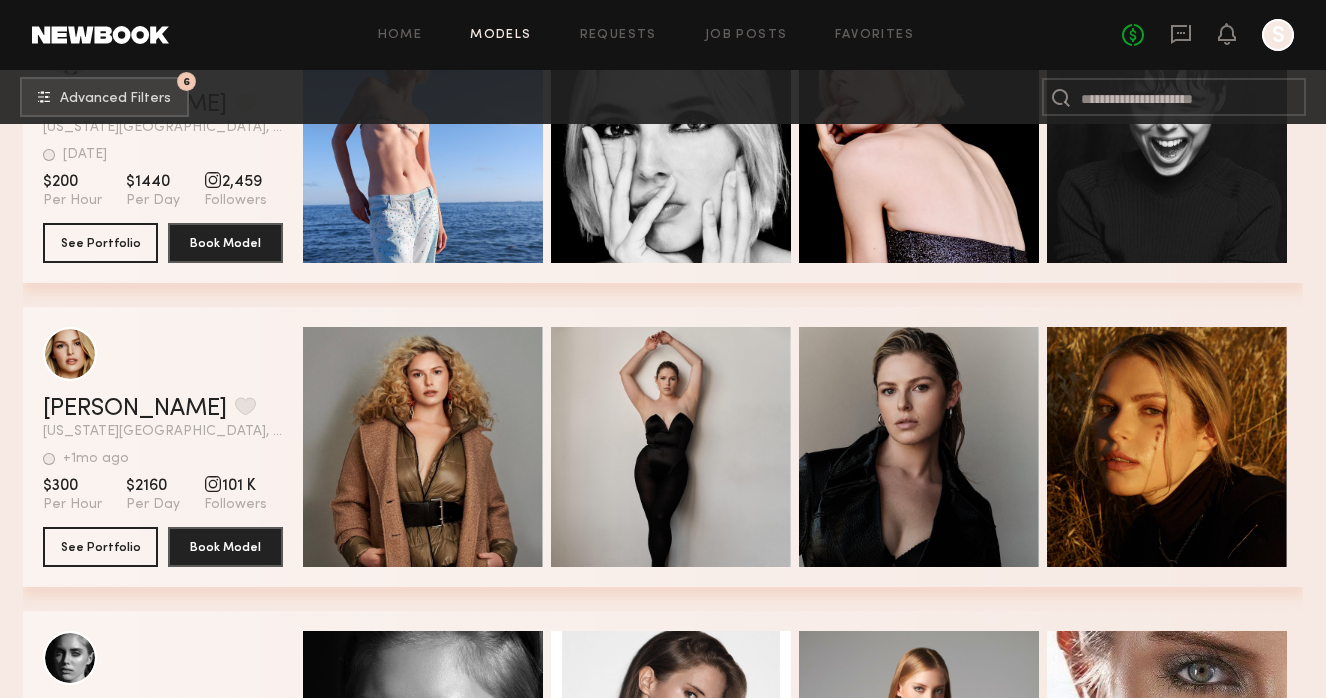 click on "Quick Preview" 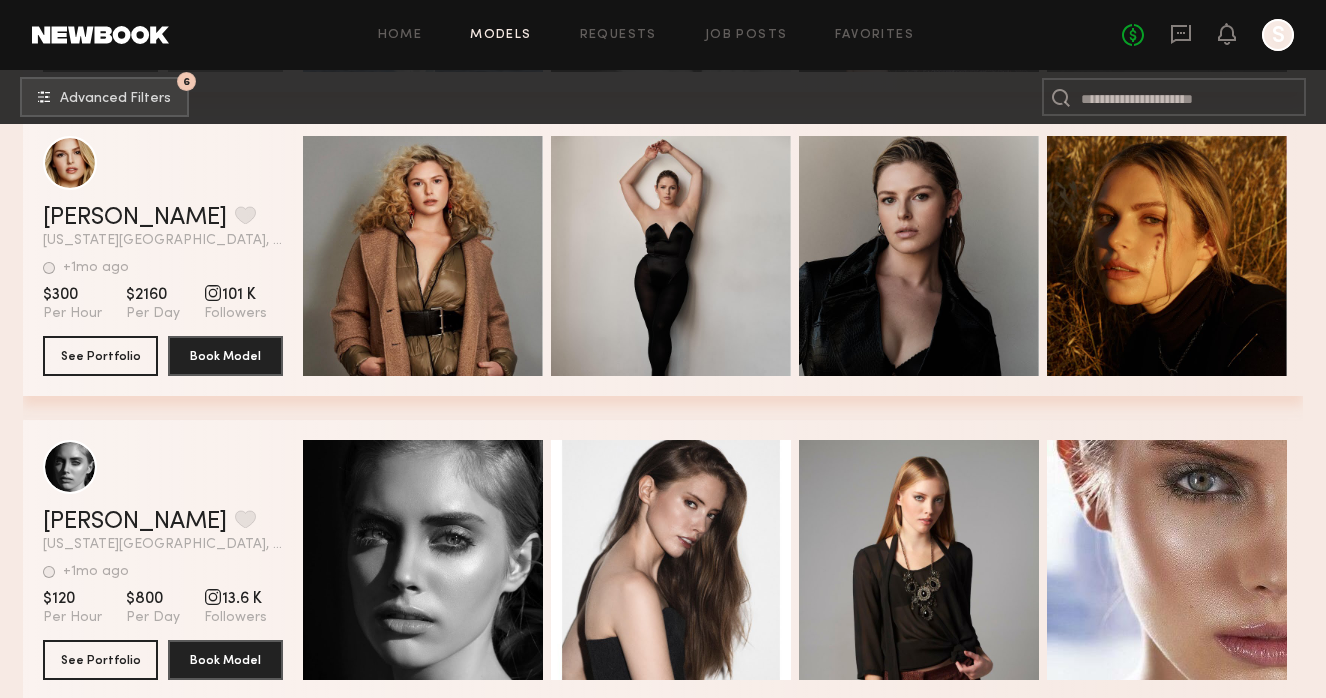 scroll, scrollTop: 5115, scrollLeft: 0, axis: vertical 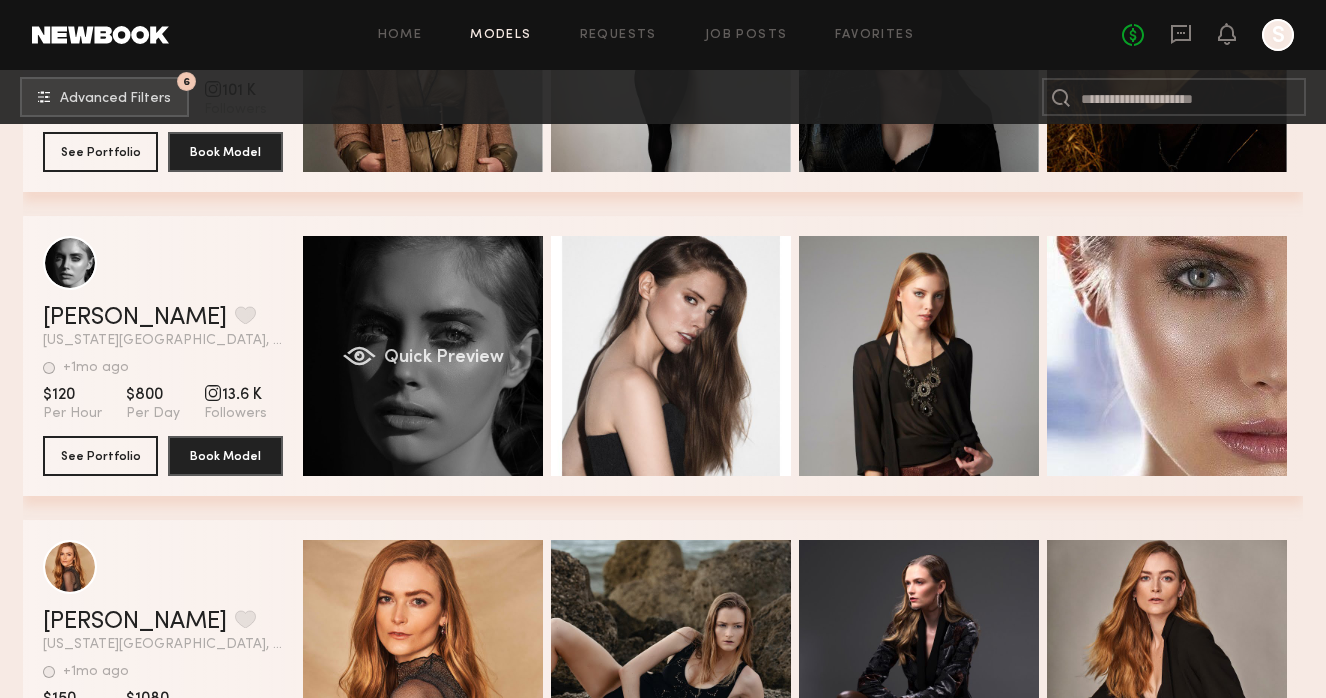 click on "Quick Preview" 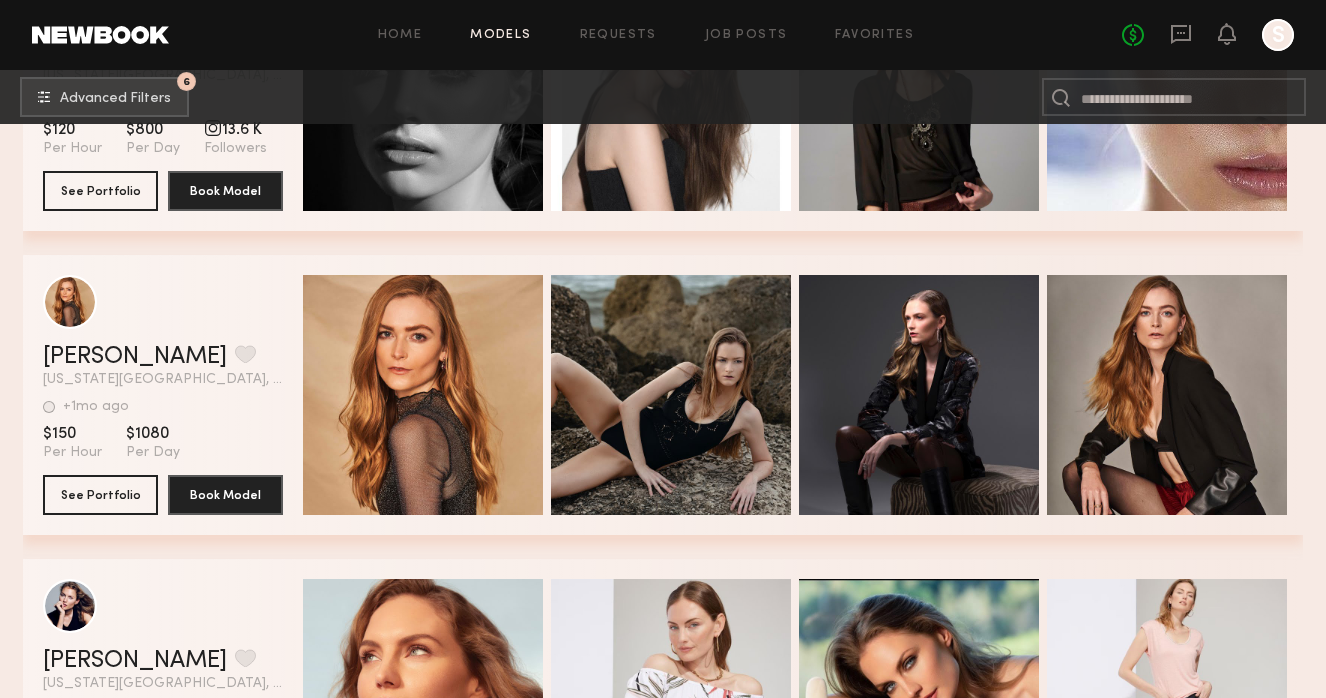 scroll, scrollTop: 5410, scrollLeft: 0, axis: vertical 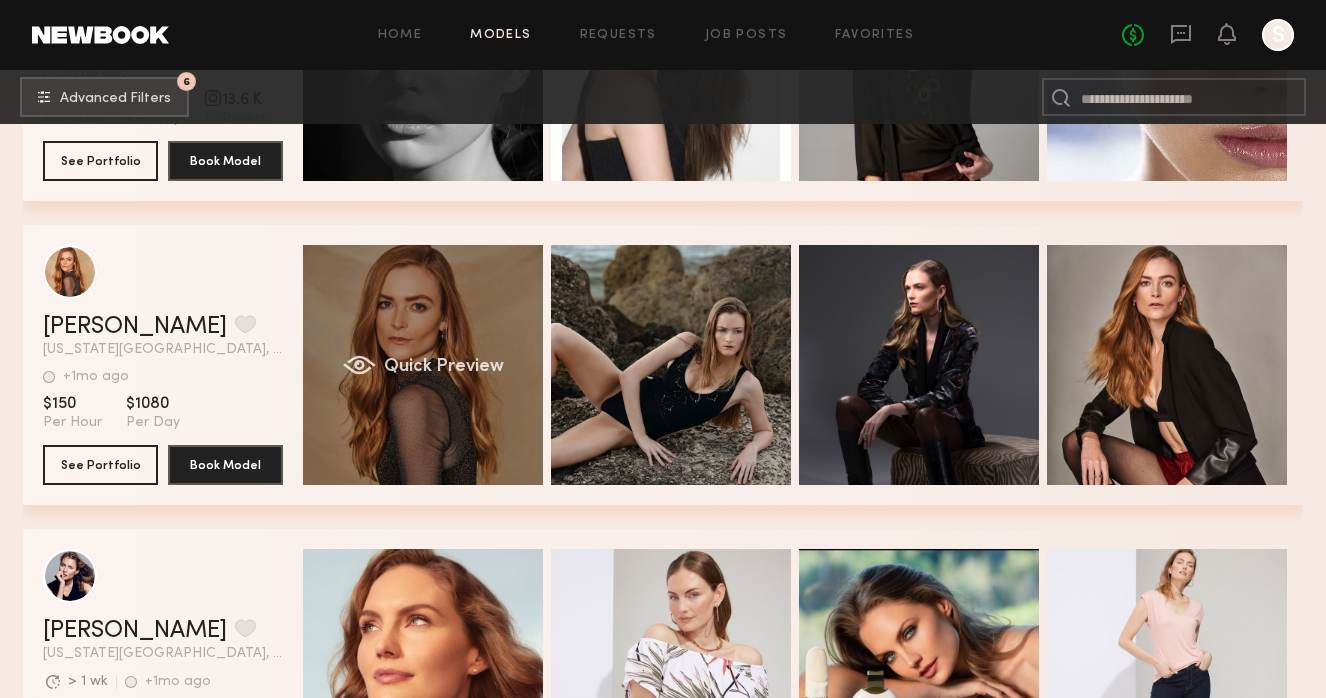 click on "Quick Preview" 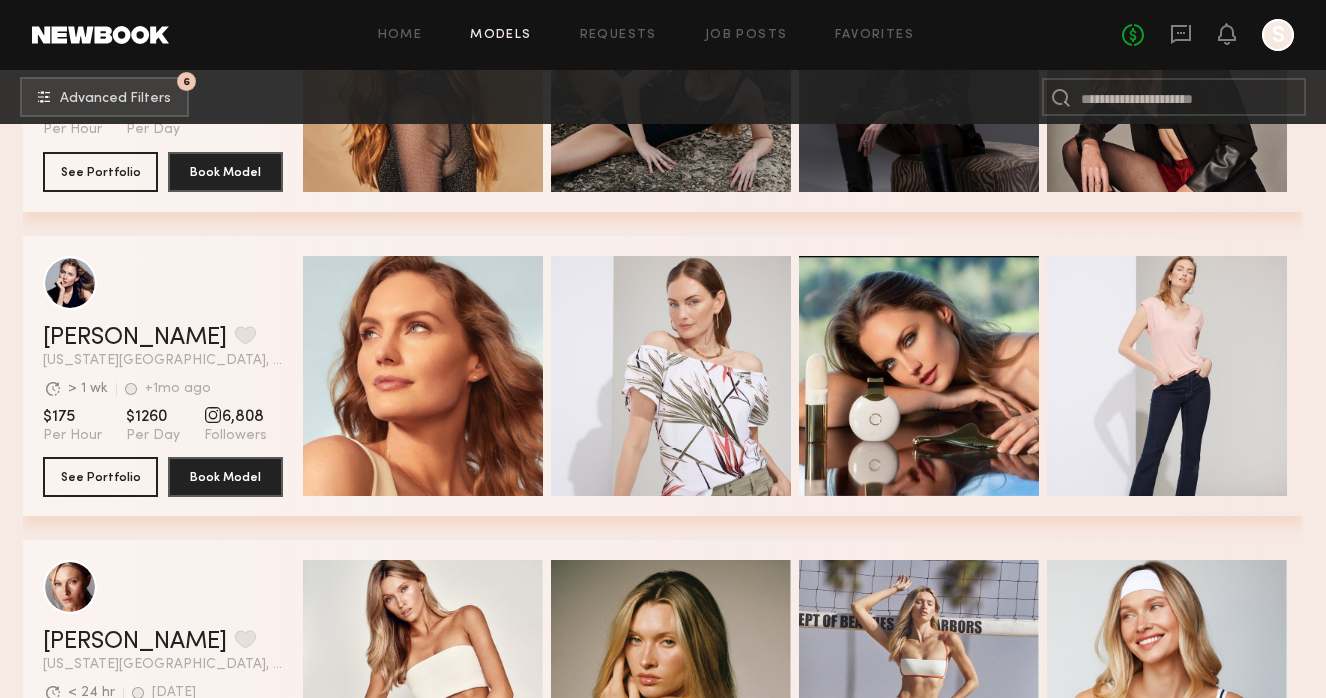 scroll, scrollTop: 5754, scrollLeft: 0, axis: vertical 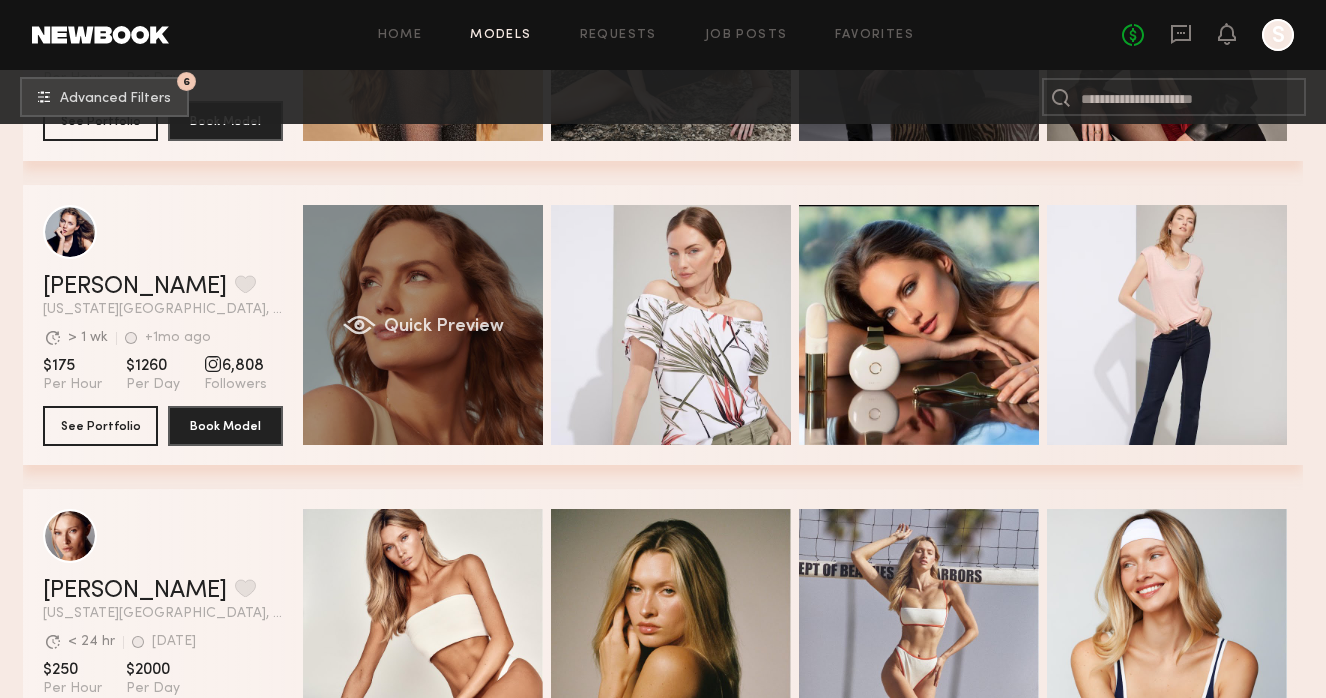 click on "Quick Preview" 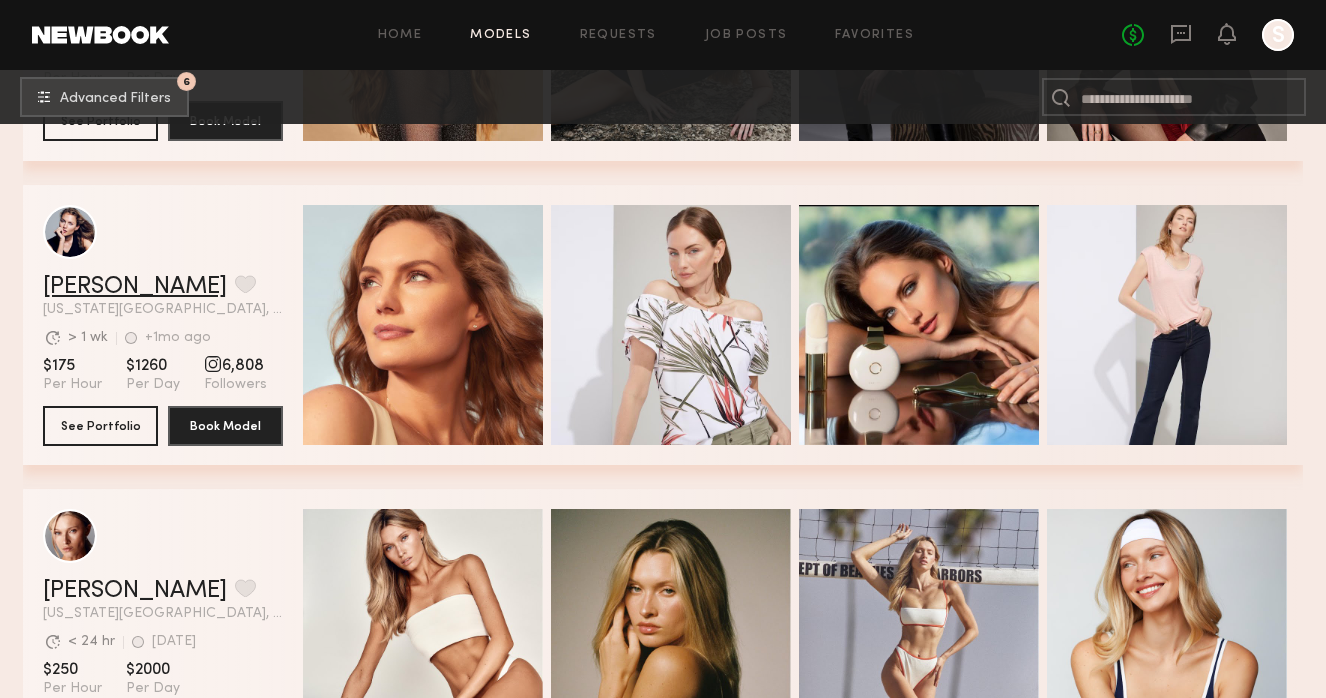 click on "Lauren G." 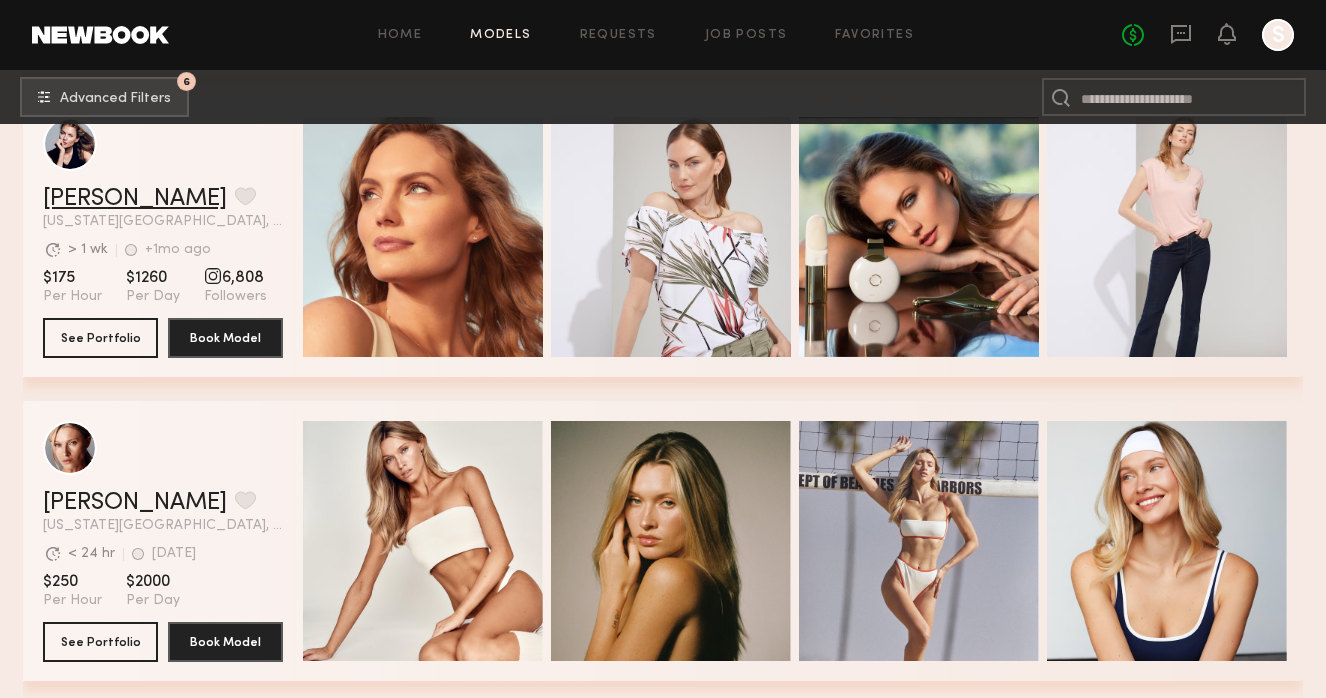 scroll, scrollTop: 5985, scrollLeft: 0, axis: vertical 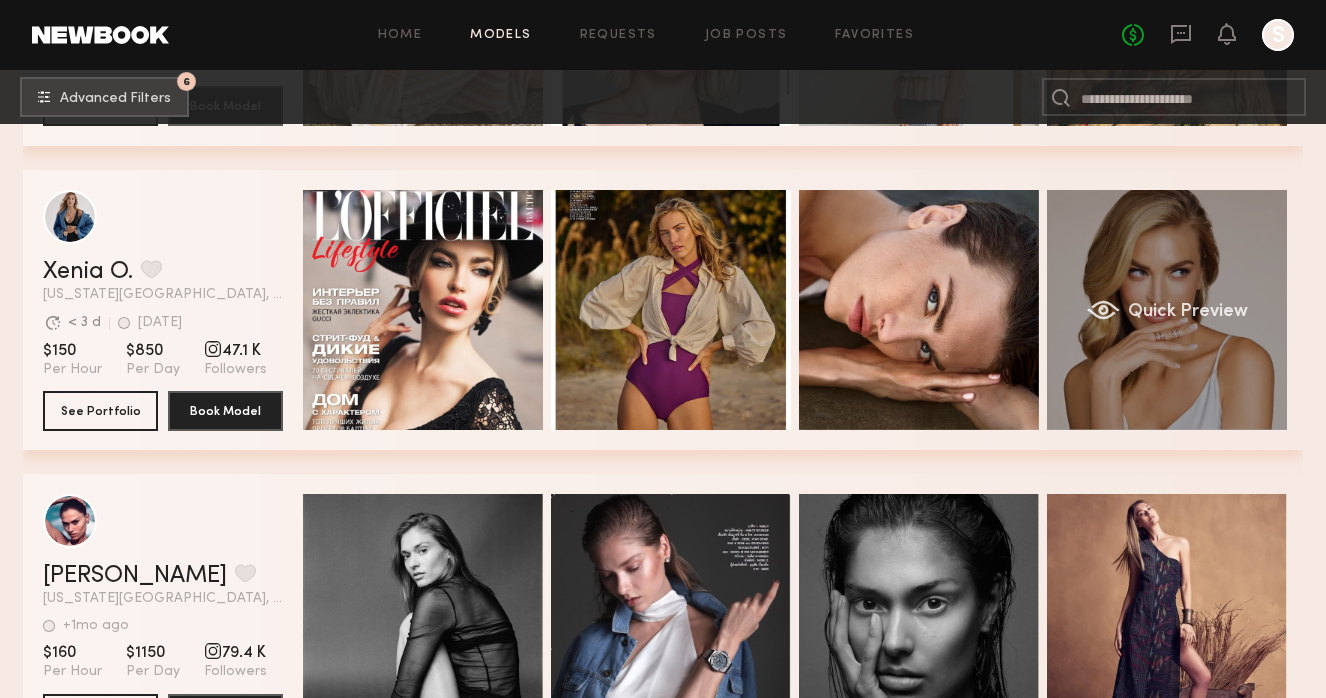 click on "Quick Preview" 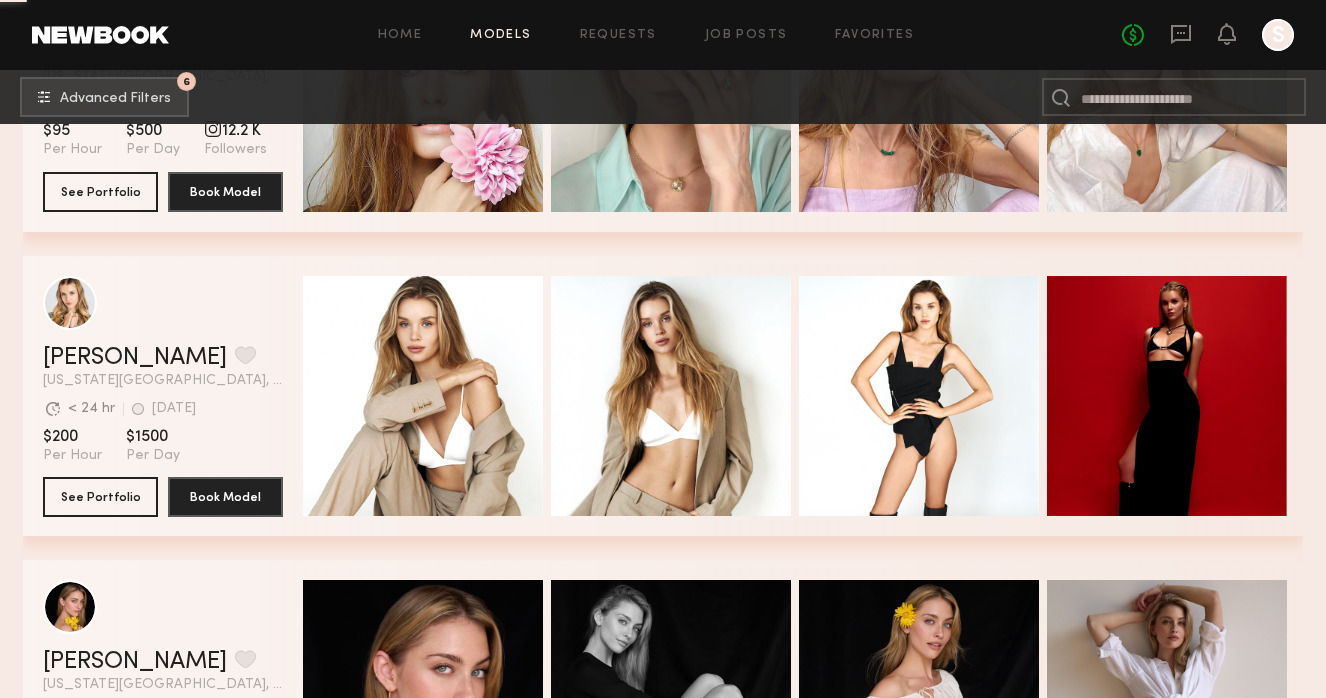 scroll, scrollTop: 10015, scrollLeft: 0, axis: vertical 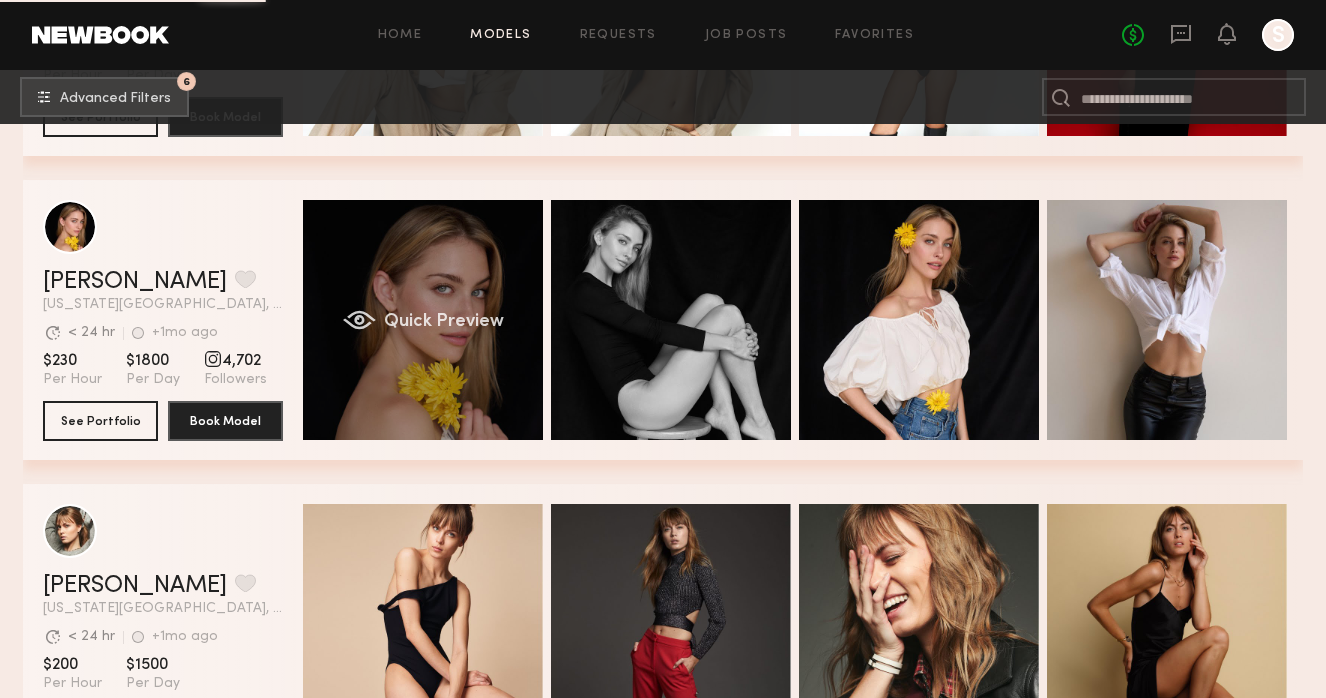 click on "Quick Preview" 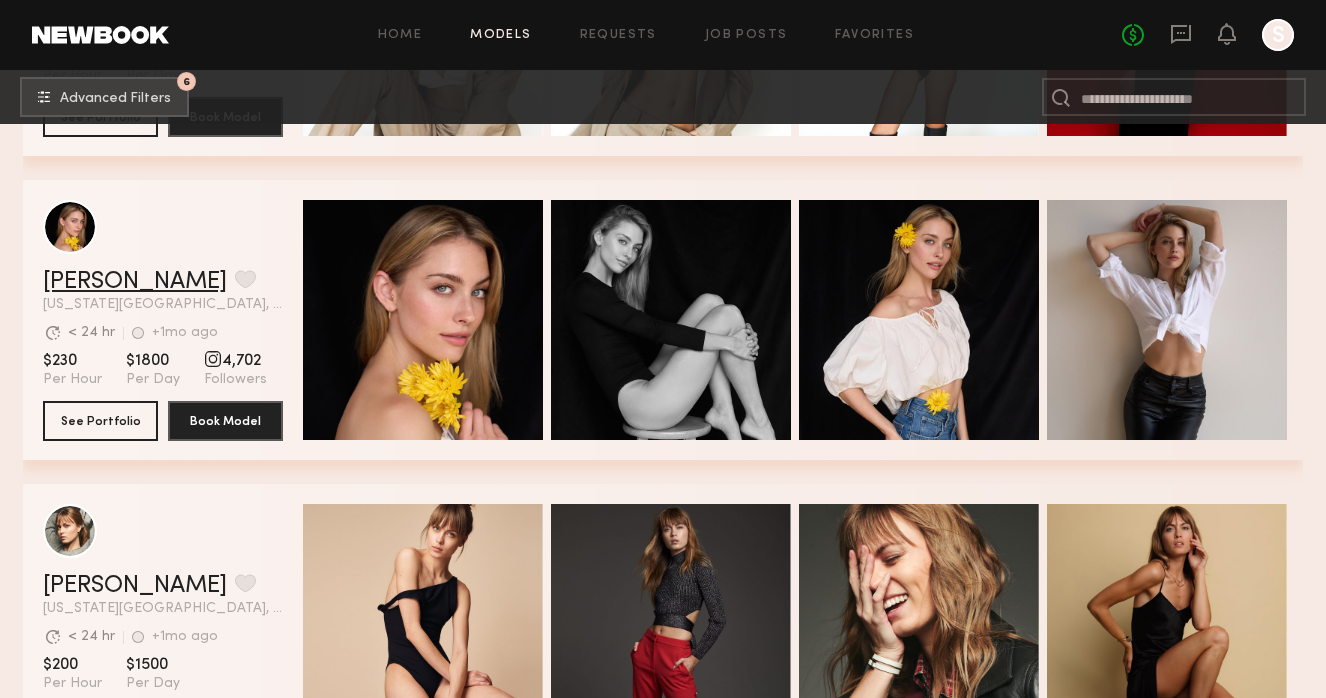 click on "Madeleine C." 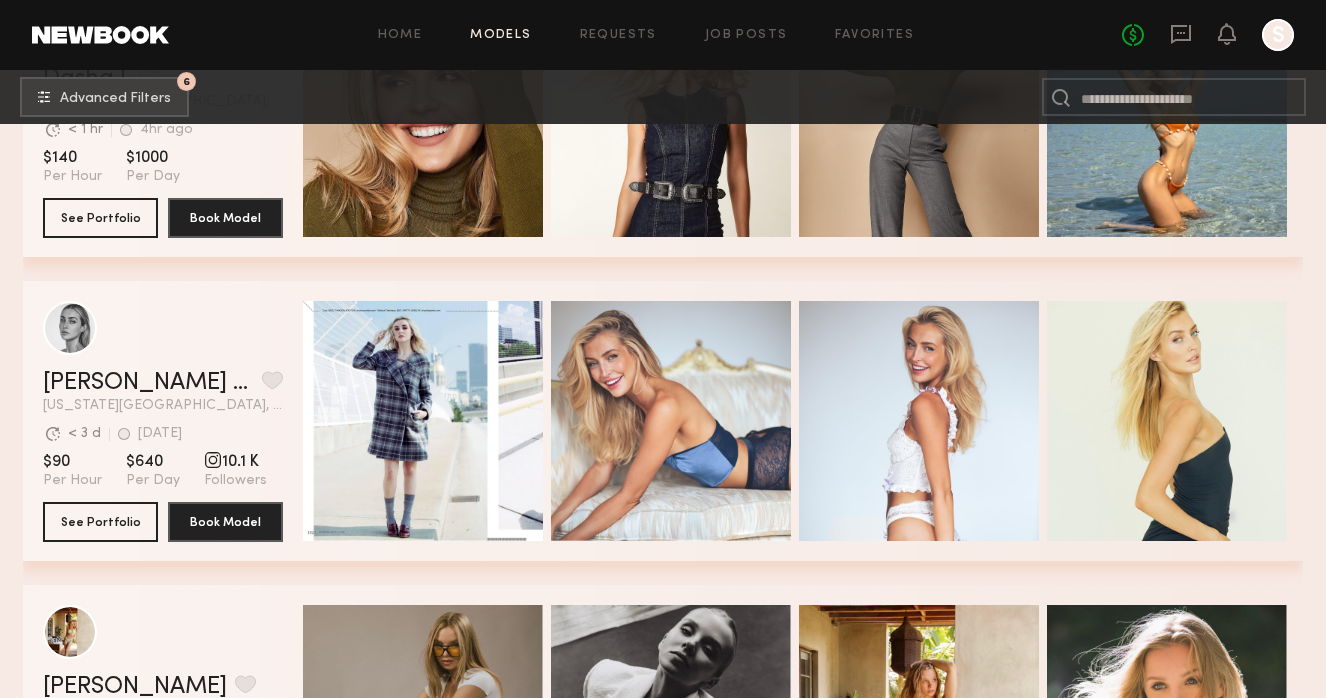 scroll, scrollTop: 10910, scrollLeft: 0, axis: vertical 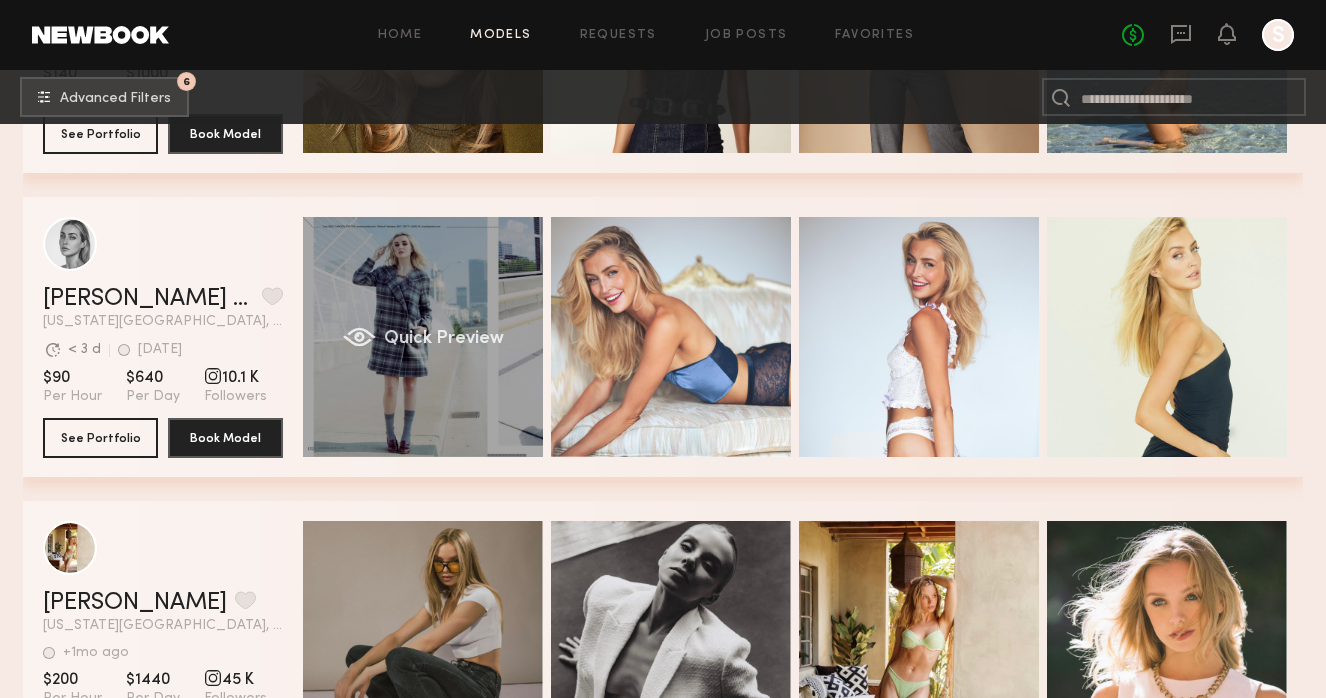 click on "Quick Preview" 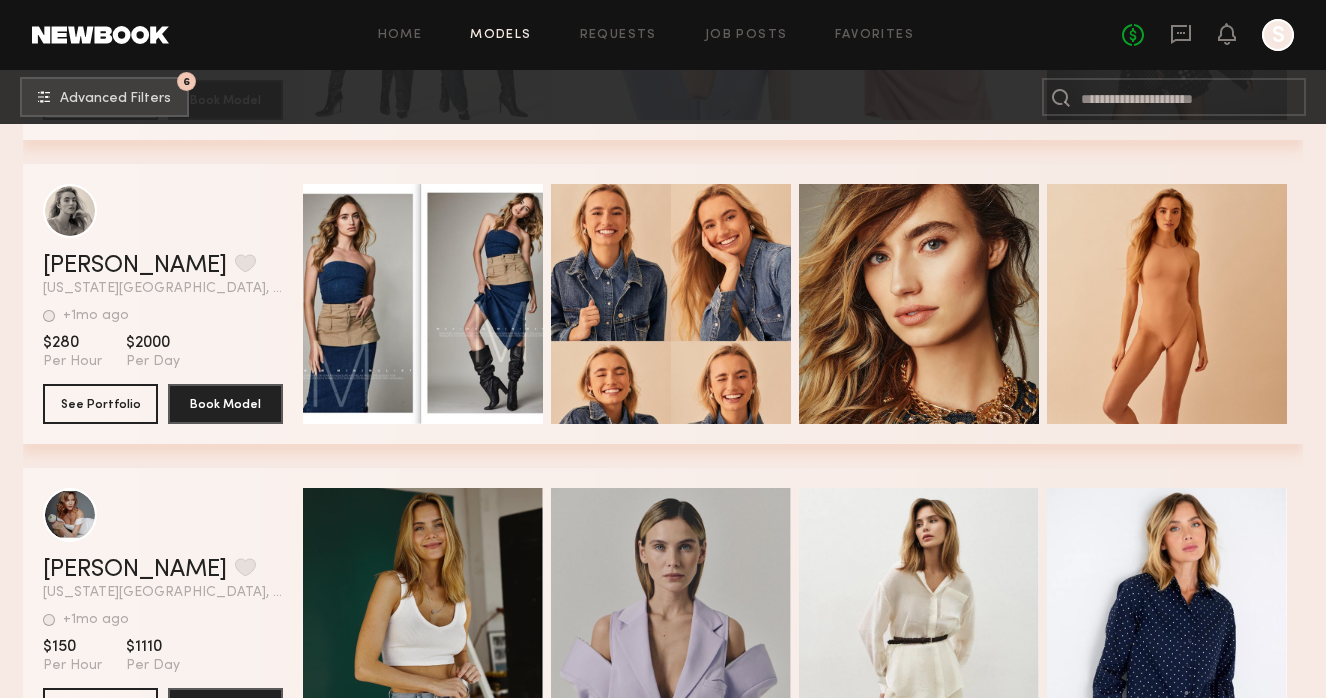 scroll, scrollTop: 12268, scrollLeft: 0, axis: vertical 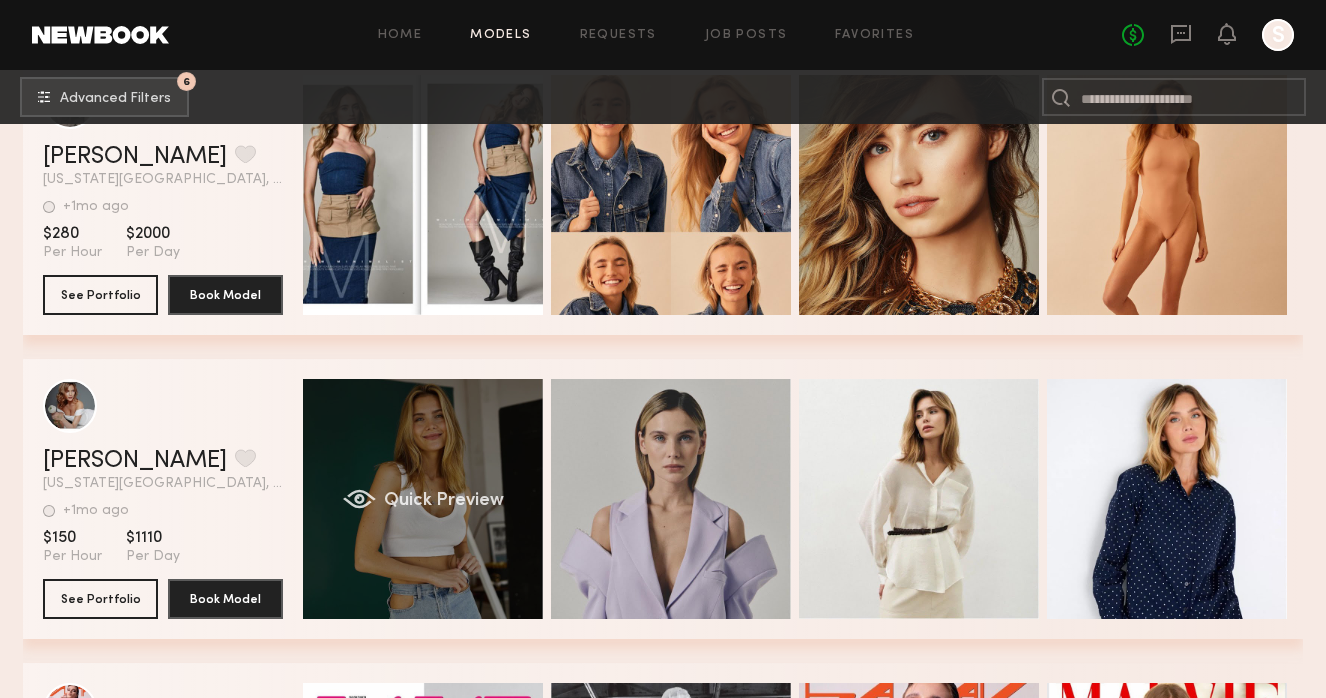 click on "Quick Preview" 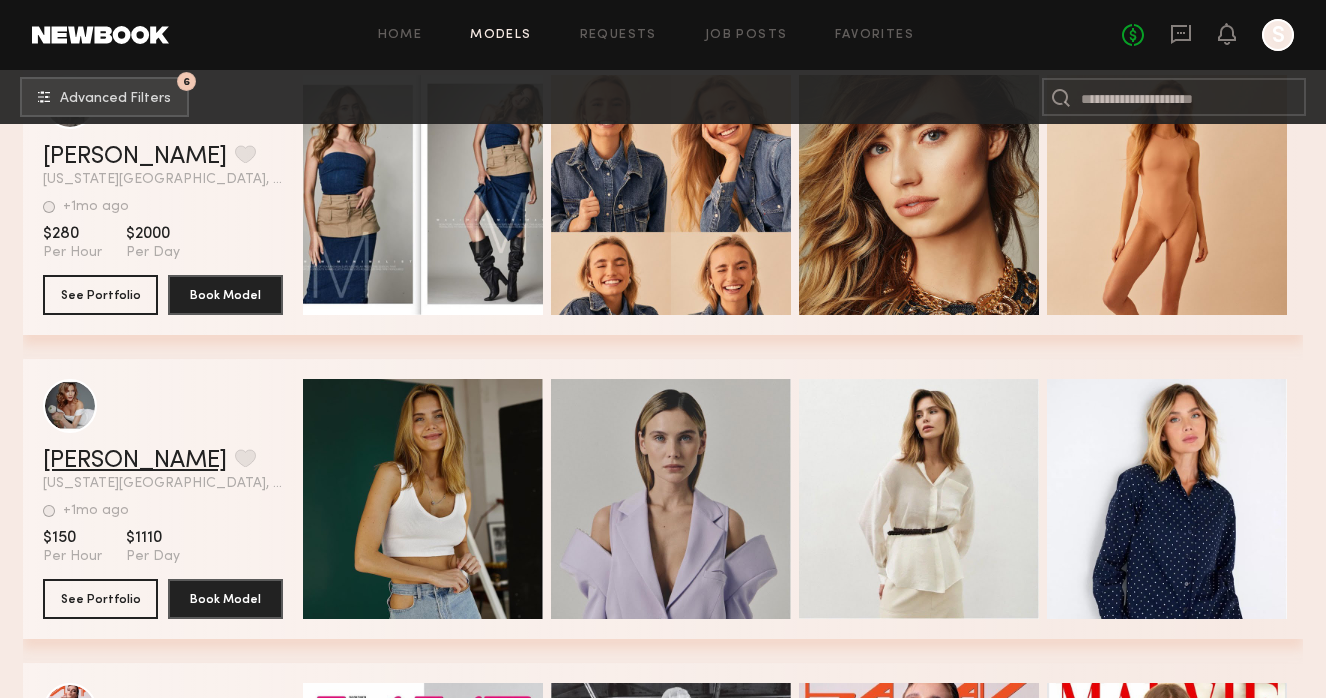 click on "[PERSON_NAME]" 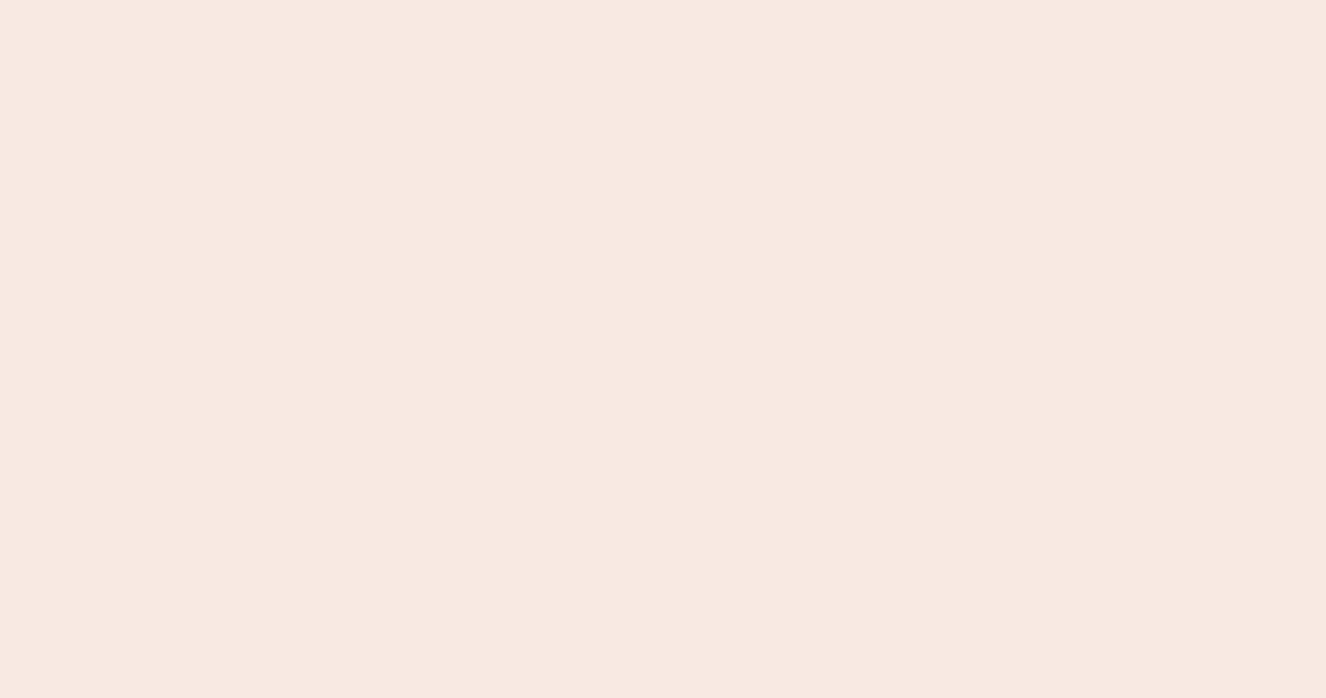 scroll, scrollTop: 0, scrollLeft: 0, axis: both 